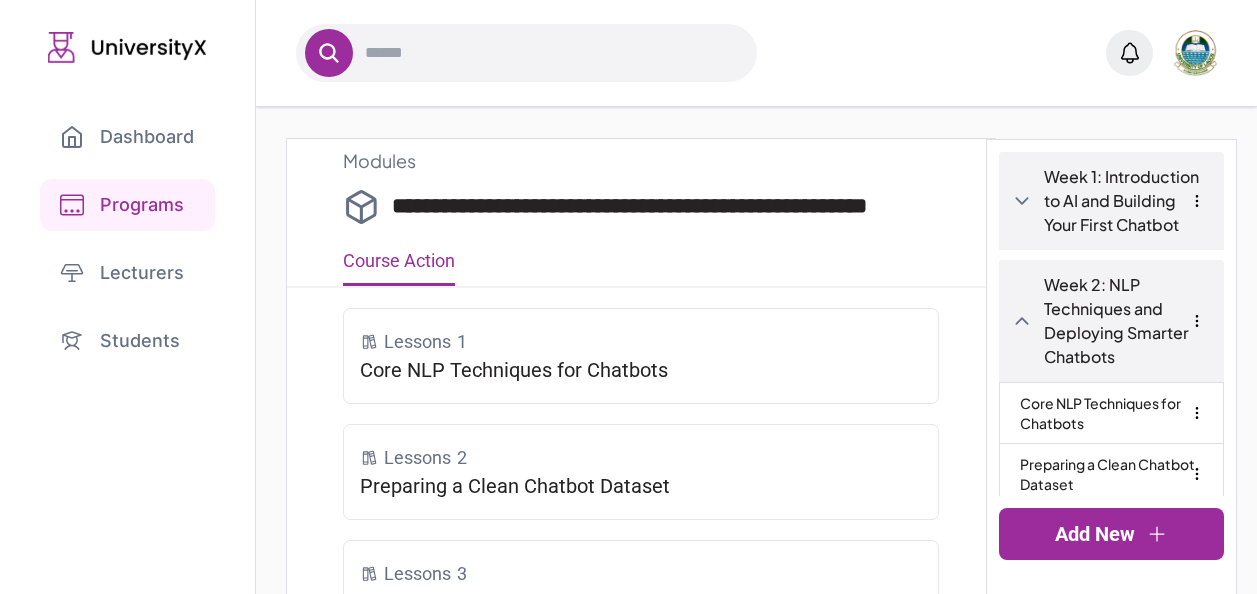 scroll, scrollTop: 0, scrollLeft: 0, axis: both 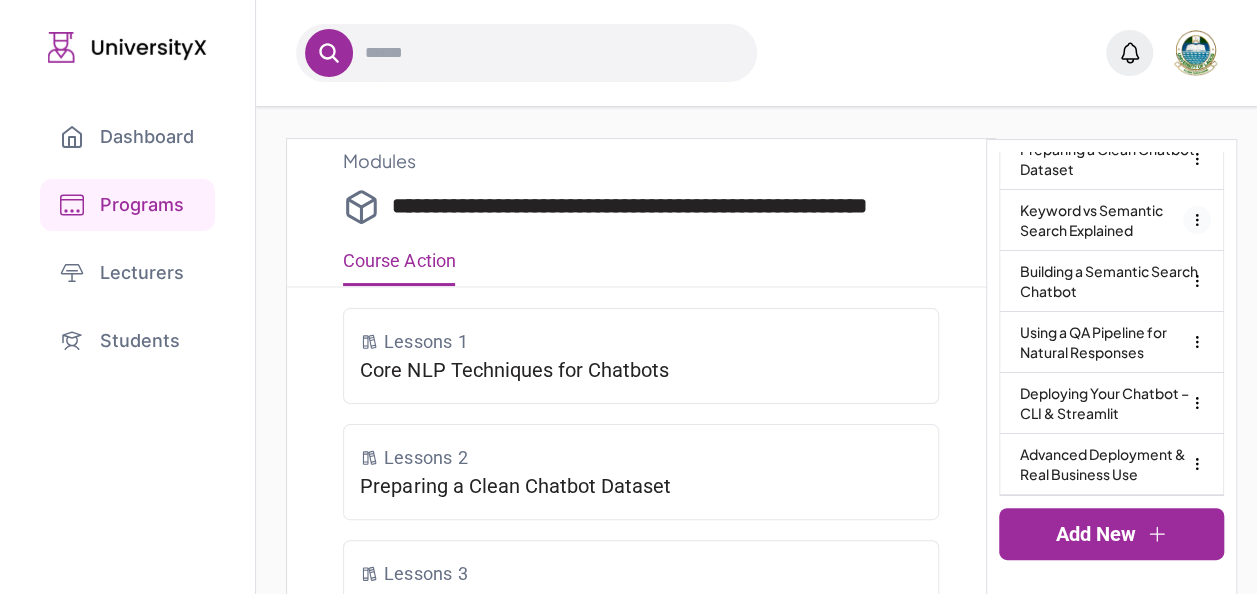 click 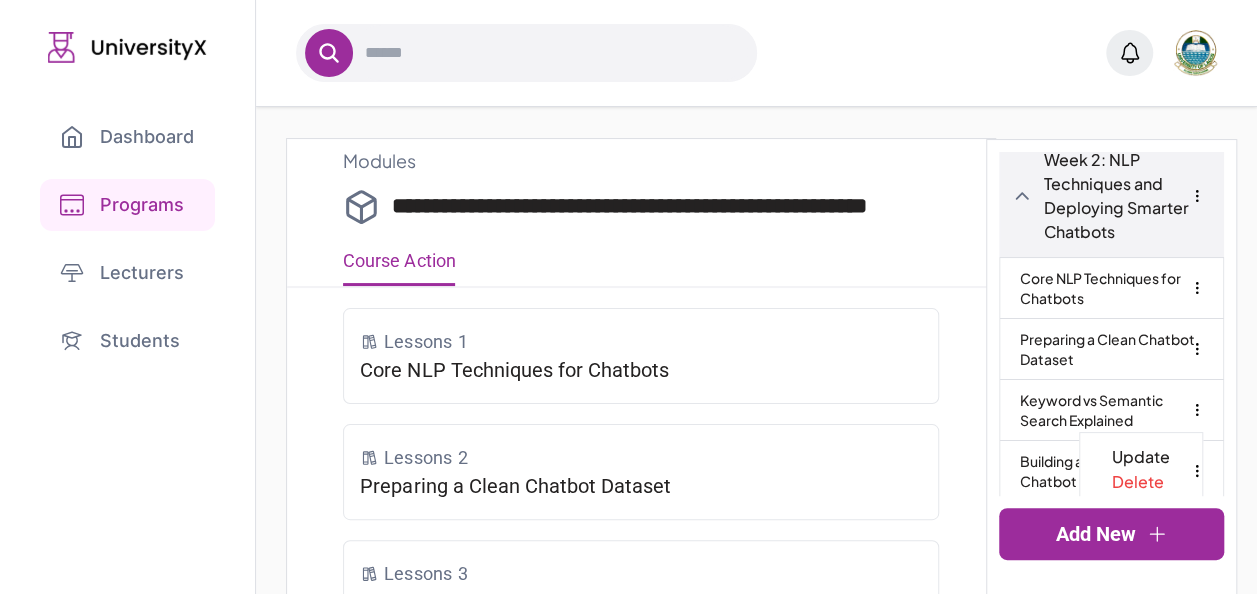 scroll, scrollTop: 127, scrollLeft: 0, axis: vertical 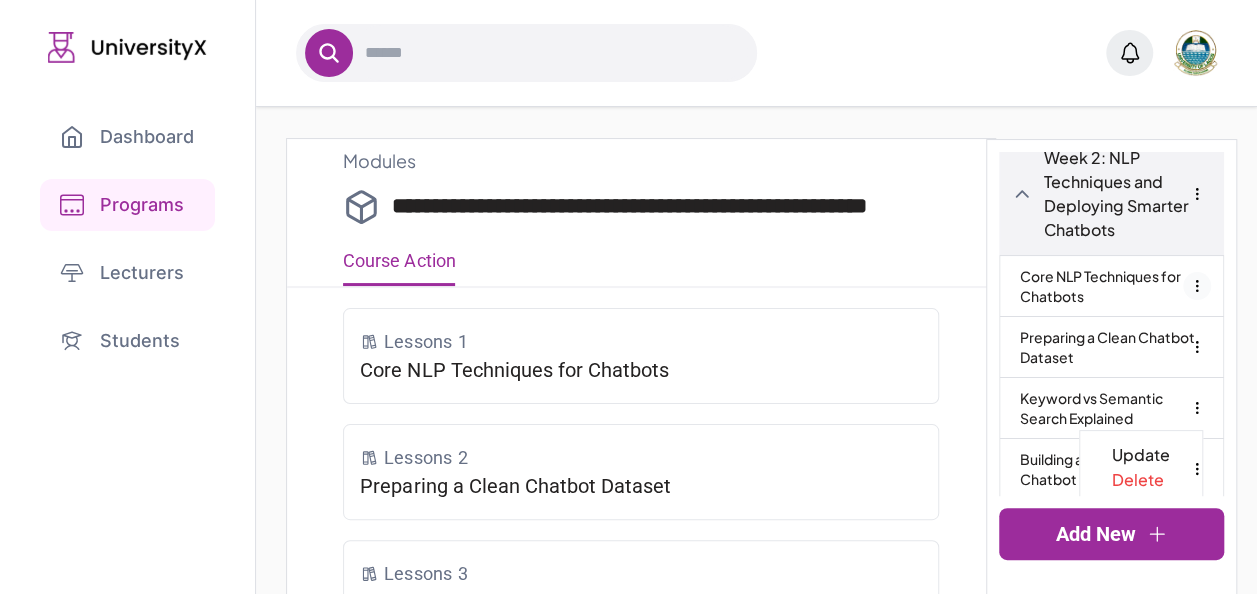 click 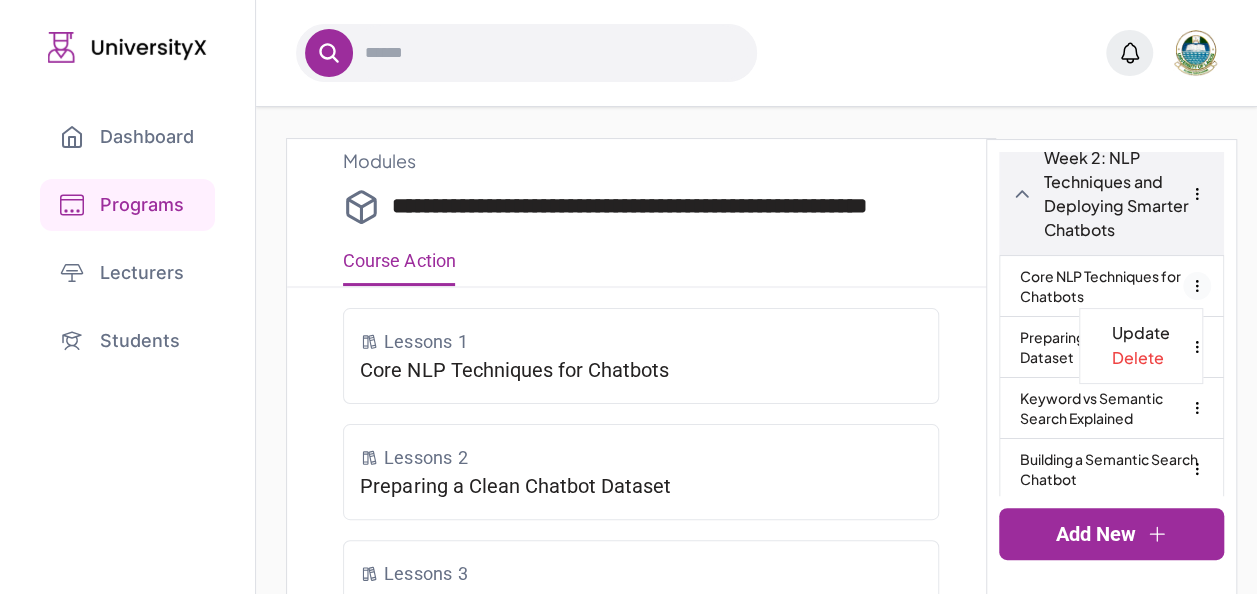 click 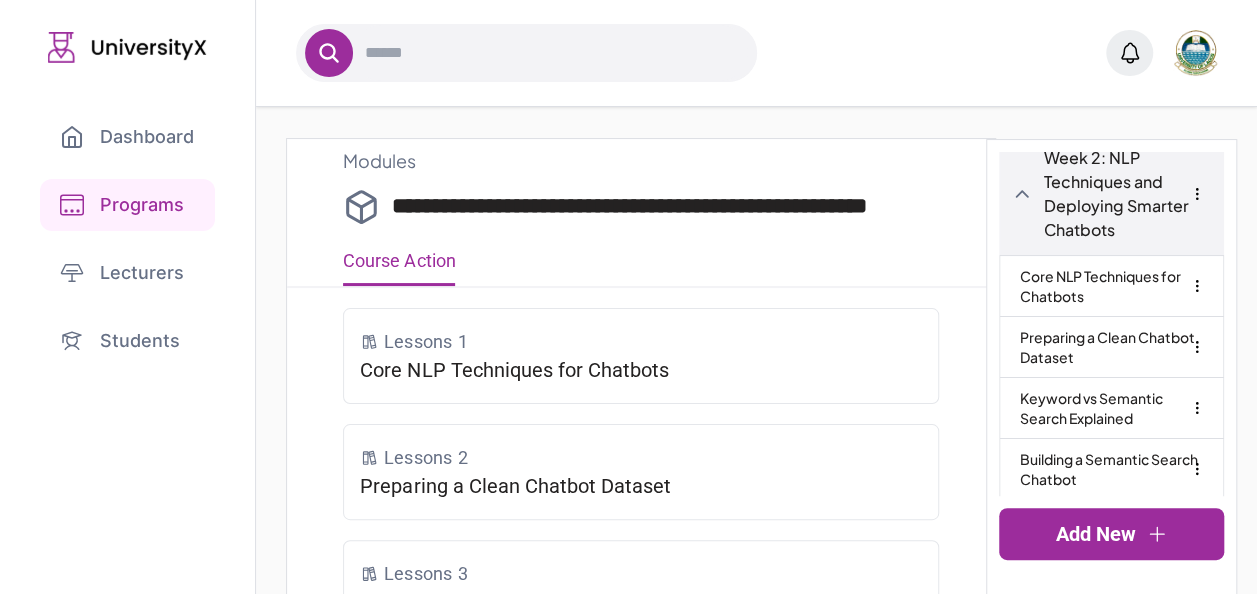 click on "**********" at bounding box center (756, 670) 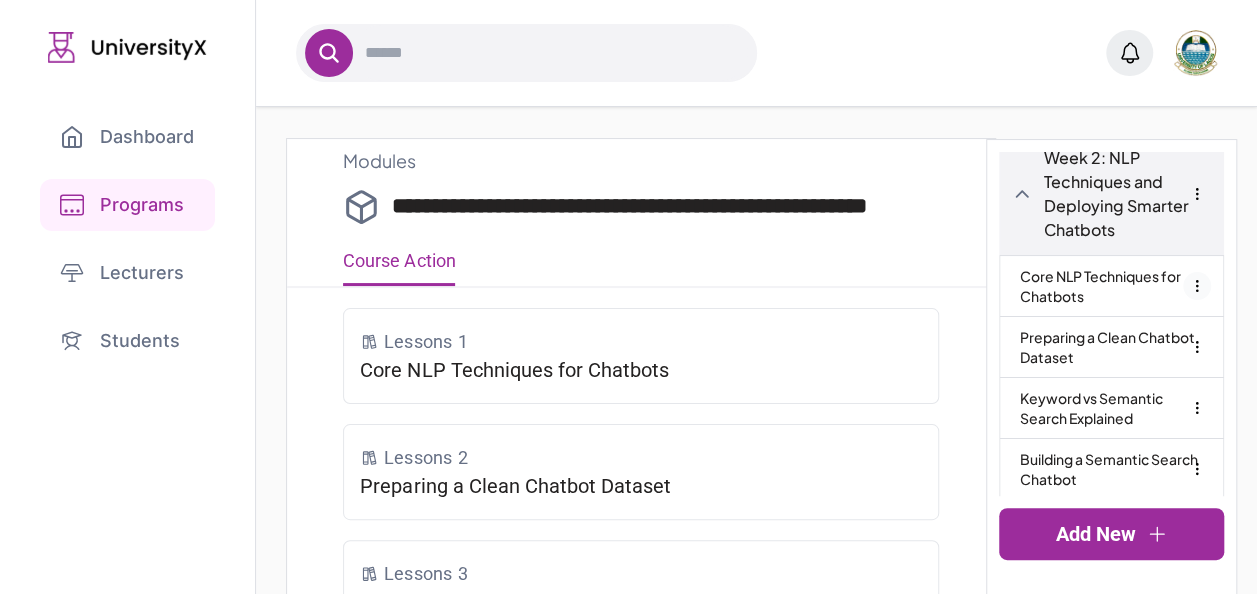 click 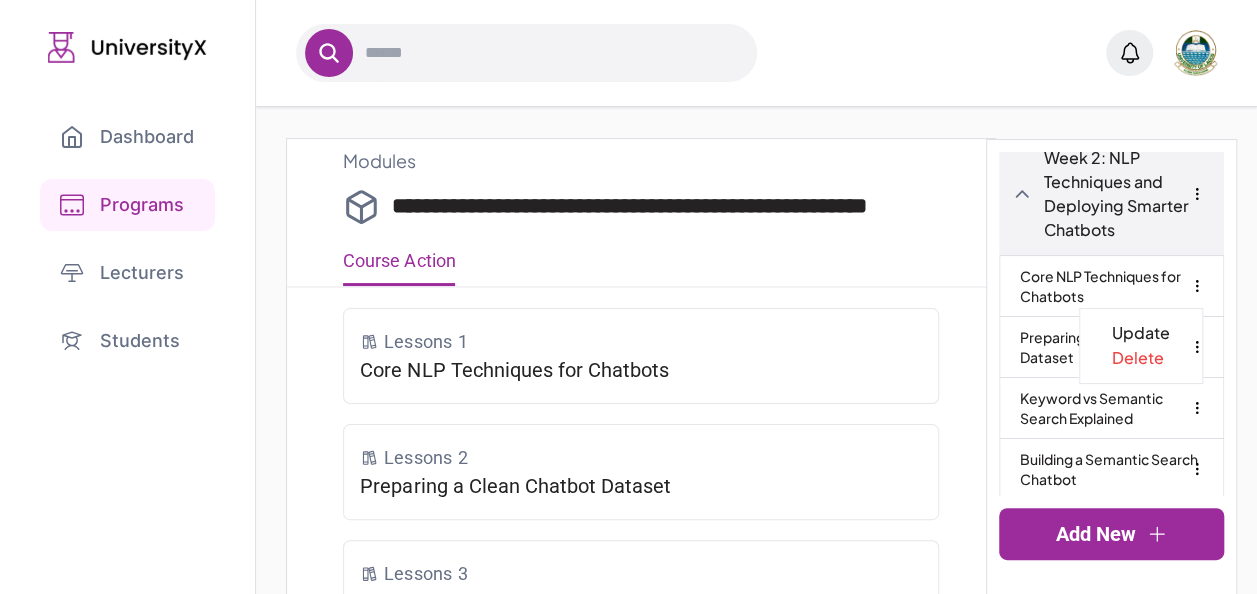 click on "**********" at bounding box center (756, 670) 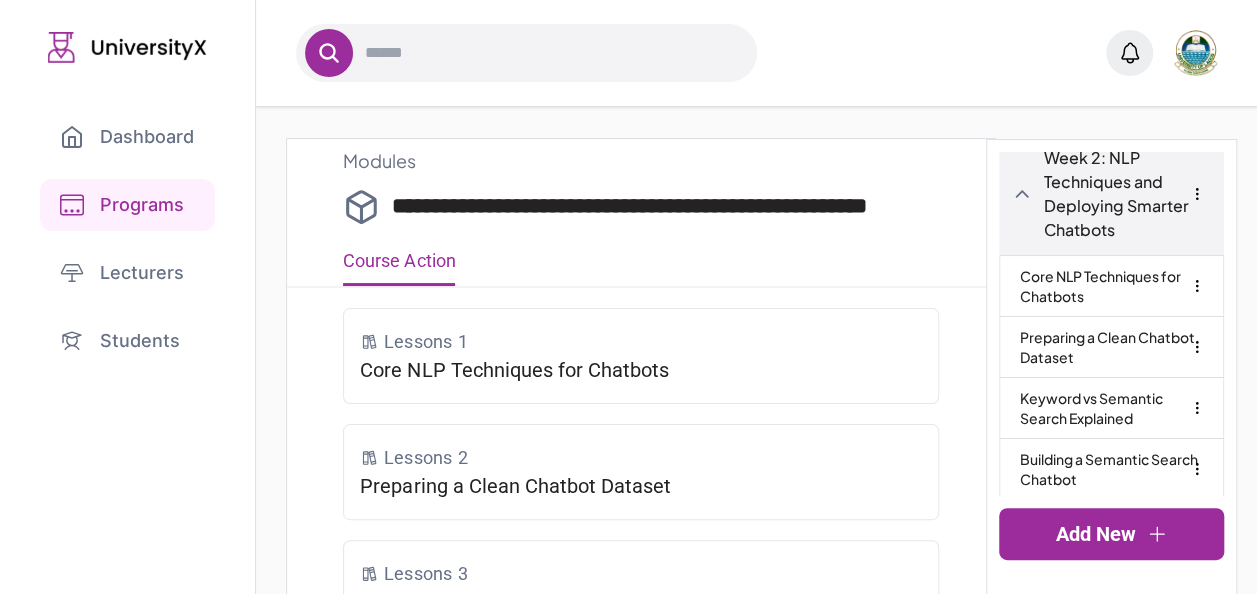 click on "Programs" at bounding box center (127, 205) 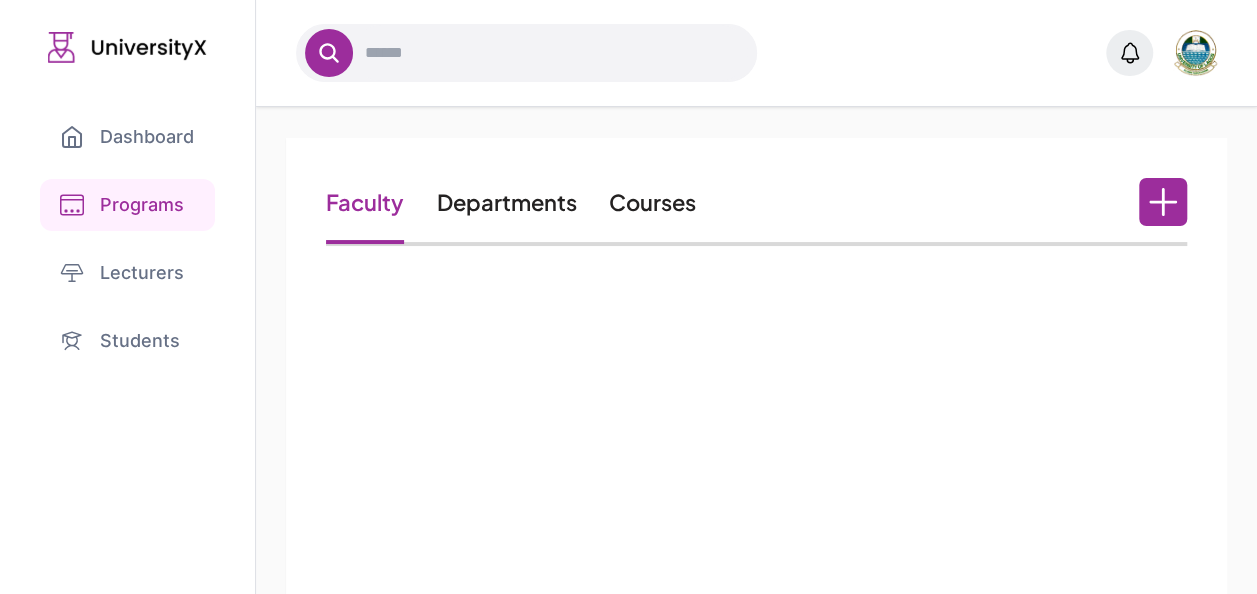 click on "Courses" at bounding box center (651, 202) 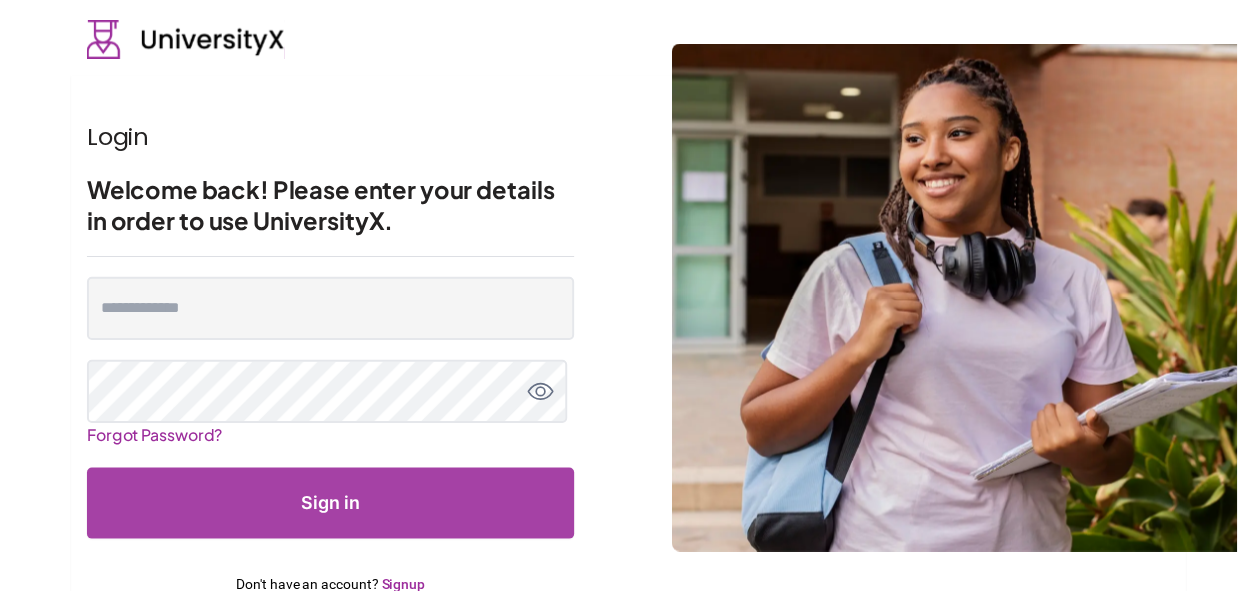 scroll, scrollTop: 0, scrollLeft: 0, axis: both 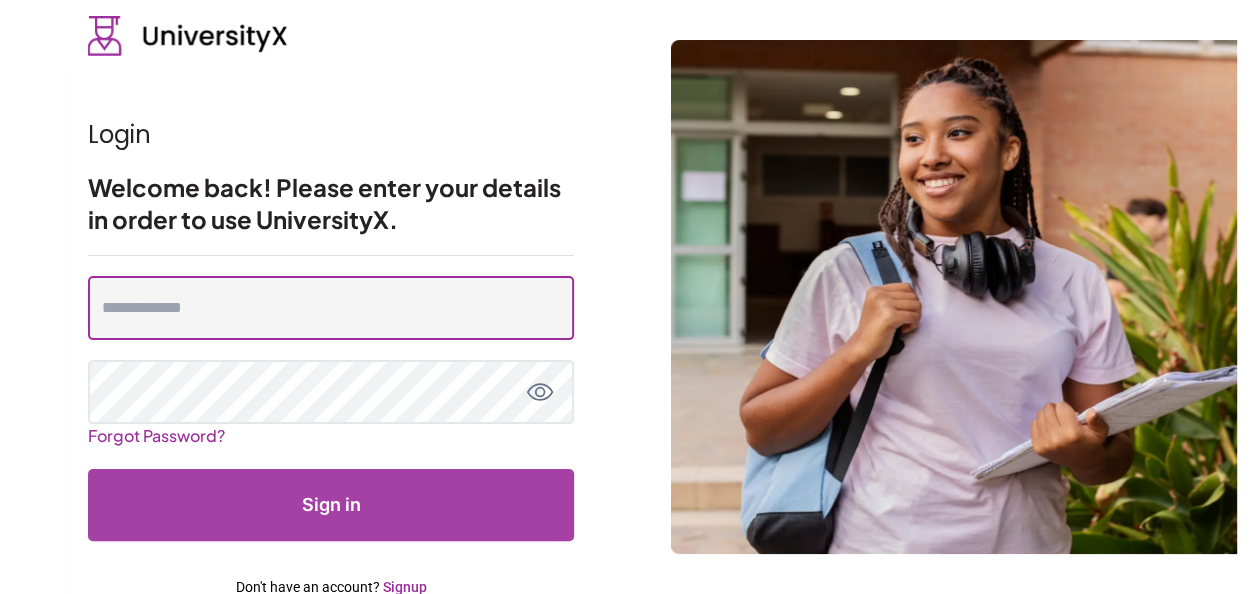type on "**********" 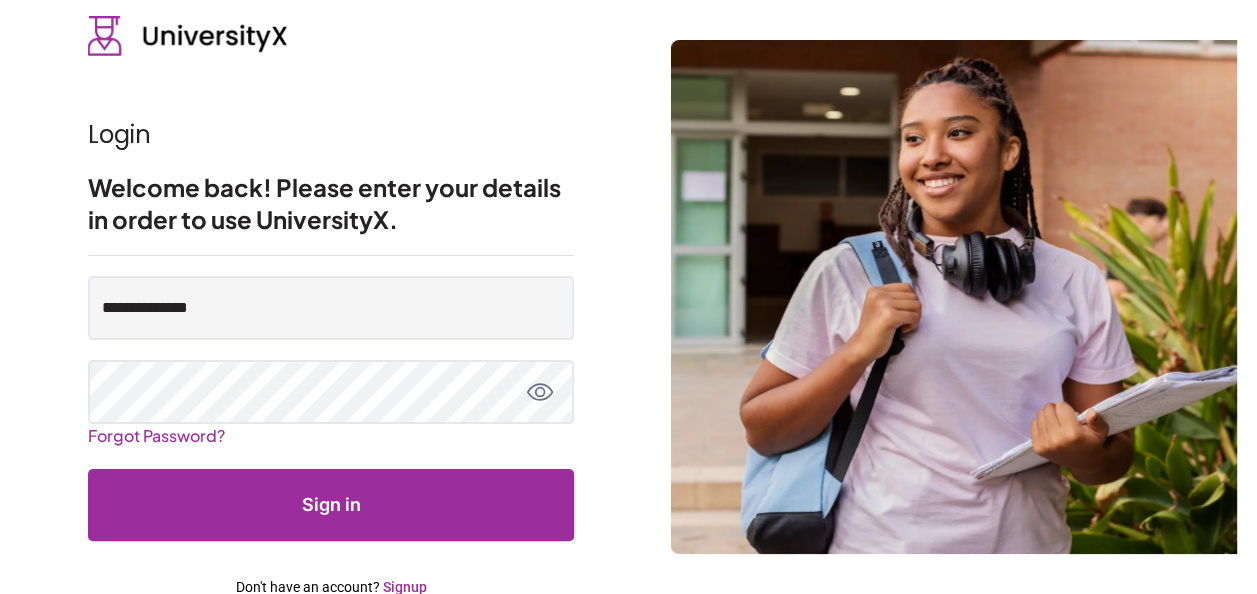 click on "Sign in" at bounding box center [331, 505] 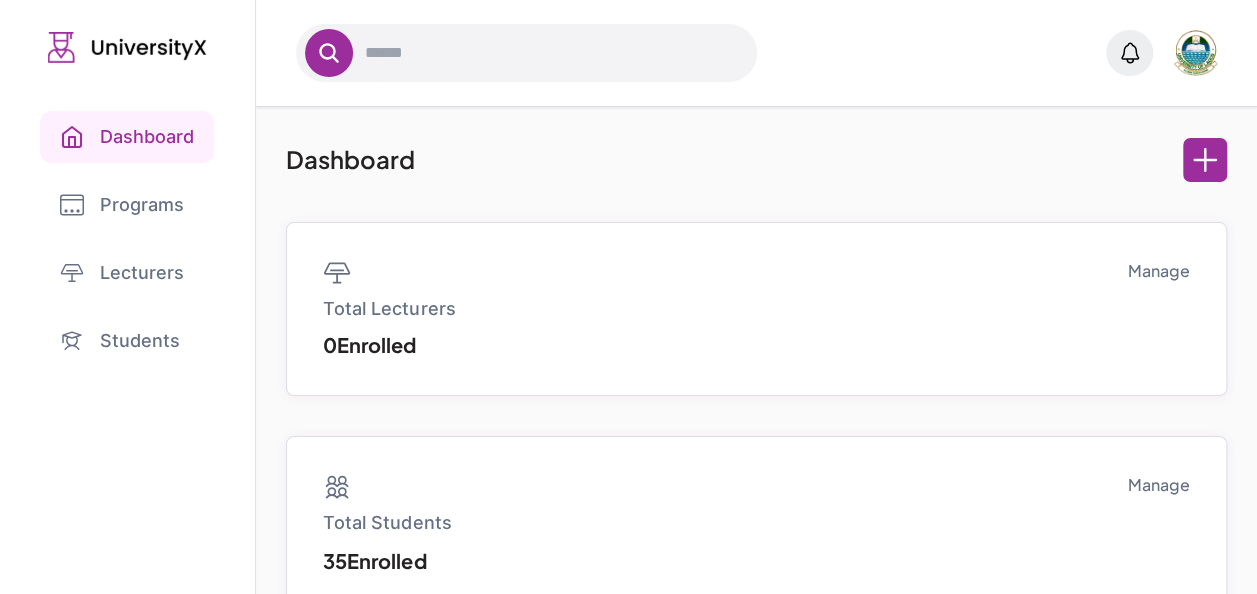 click on "Programs" at bounding box center (127, 205) 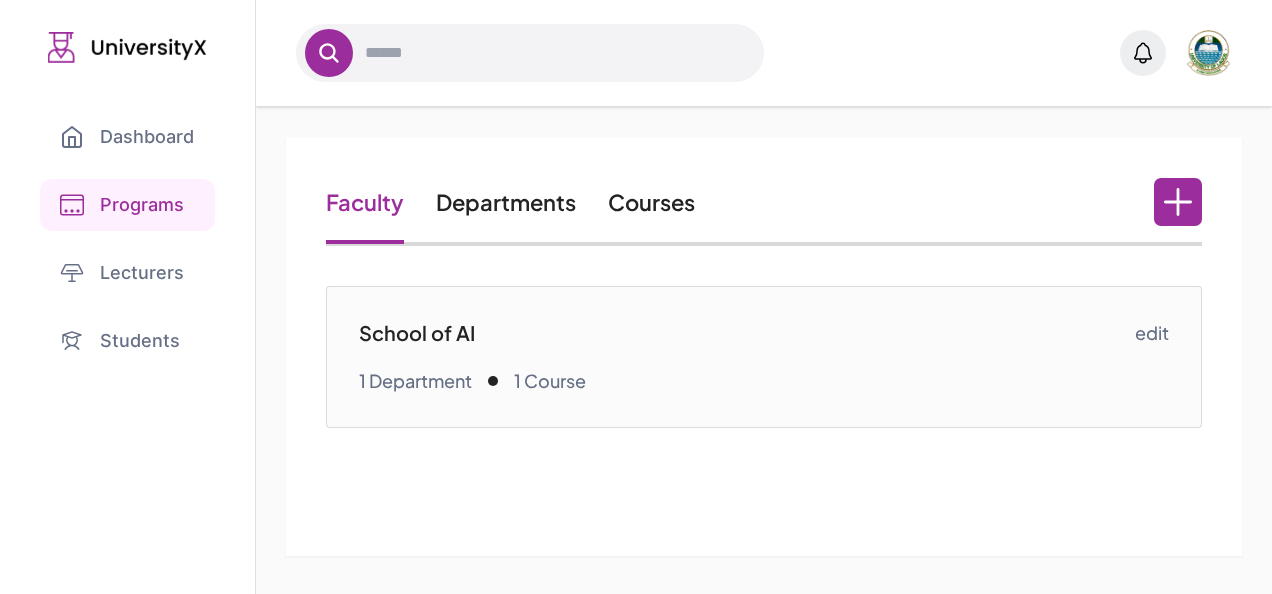 click on "Courses" at bounding box center [651, 202] 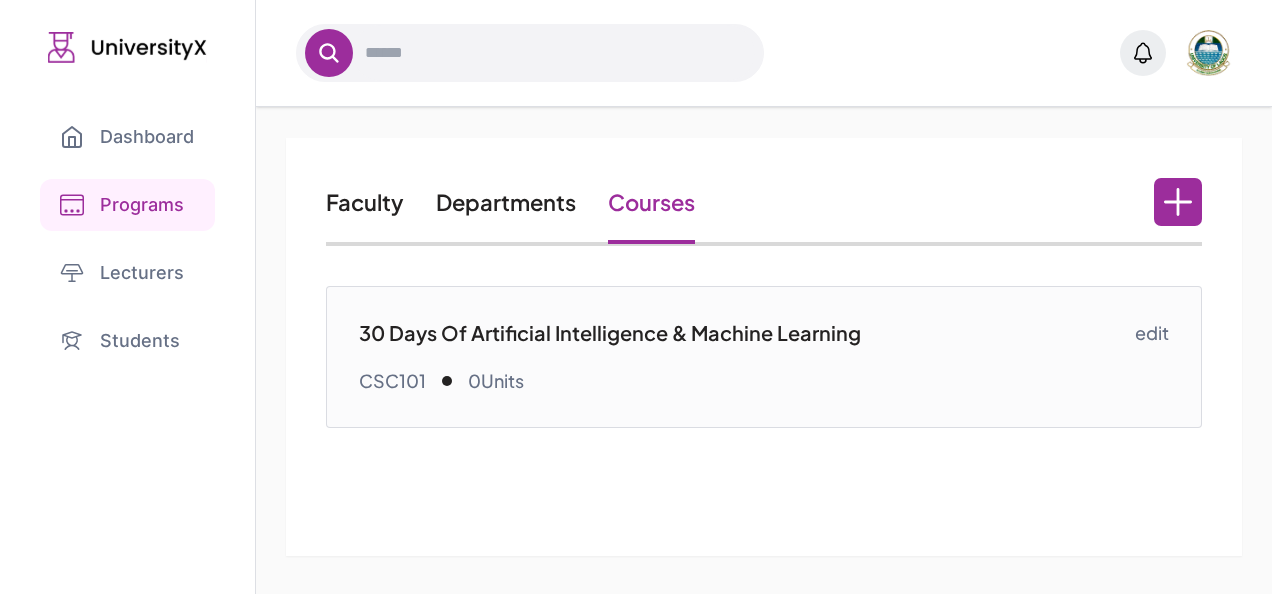 click on "30 Days Of Artificial Intelligence & Machine Learning" at bounding box center (746, 333) 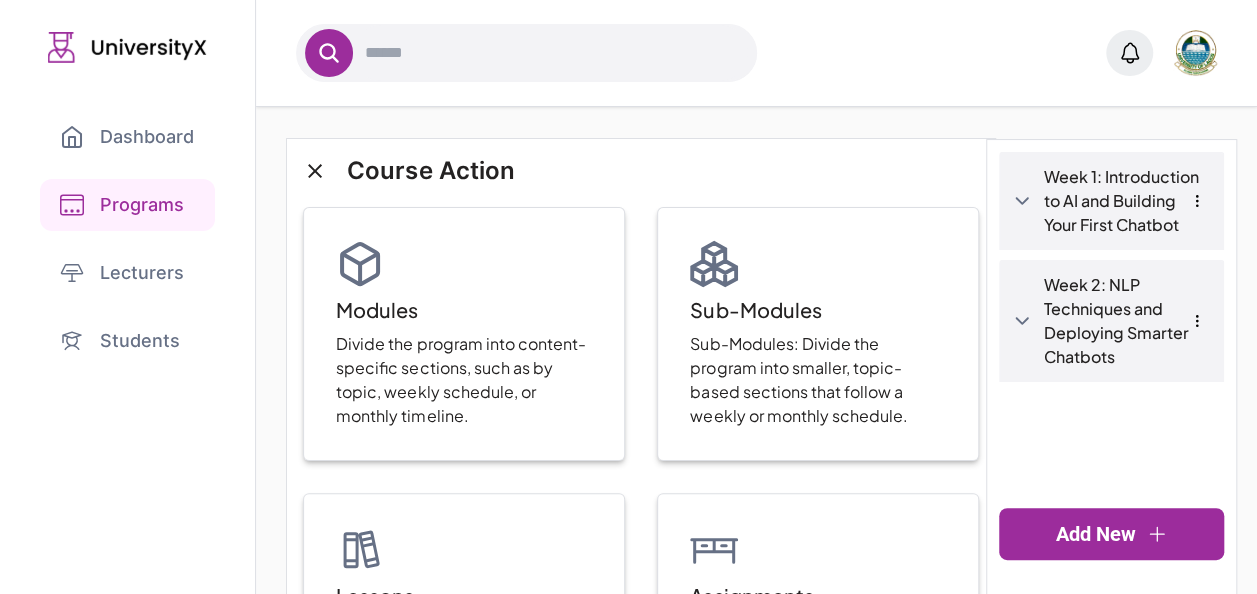 click on "Week 2: NLP Techniques and Deploying Smarter Chatbots" at bounding box center [1127, 321] 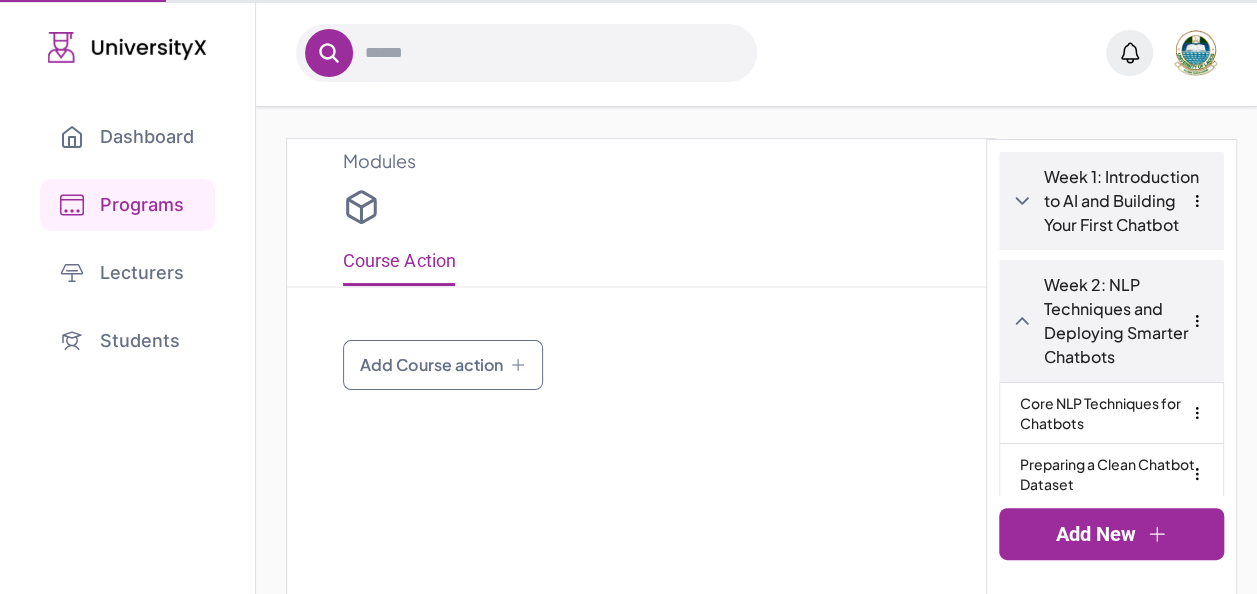 type on "**********" 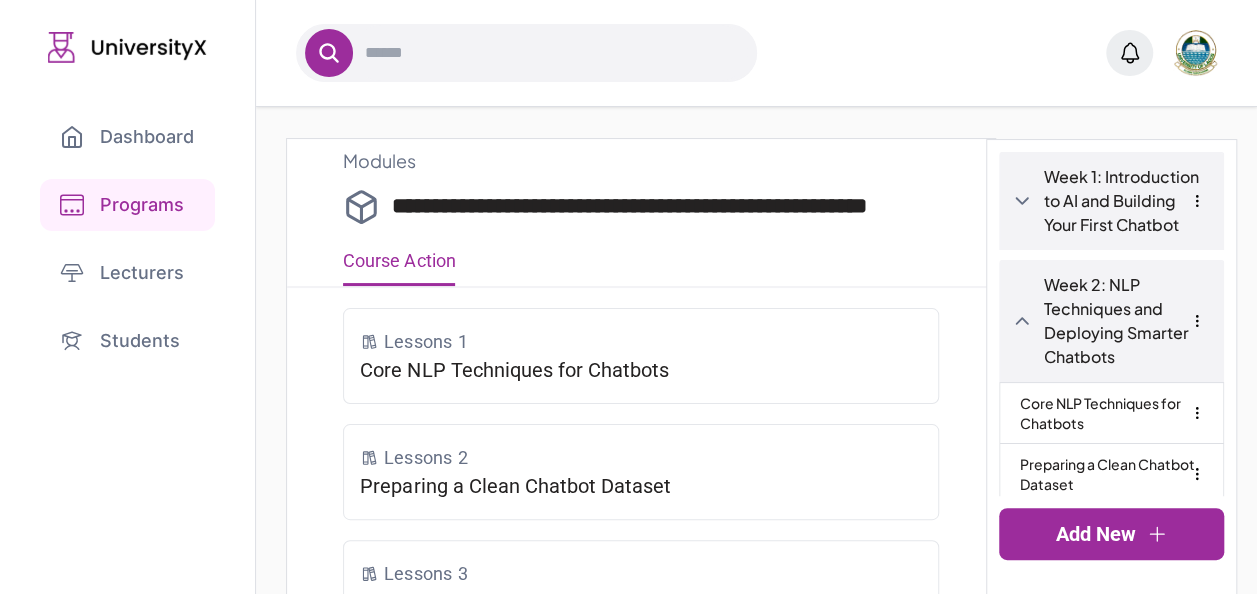 scroll, scrollTop: 333, scrollLeft: 0, axis: vertical 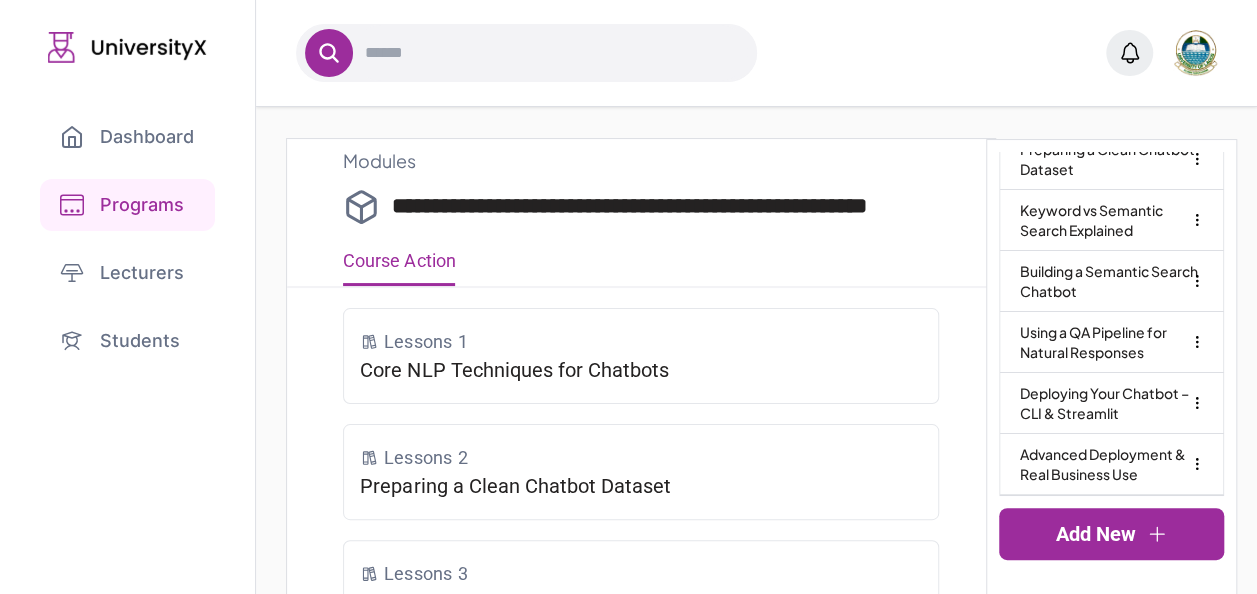 click on "Advanced Deployment & Real Business Use" at bounding box center [1111, 464] 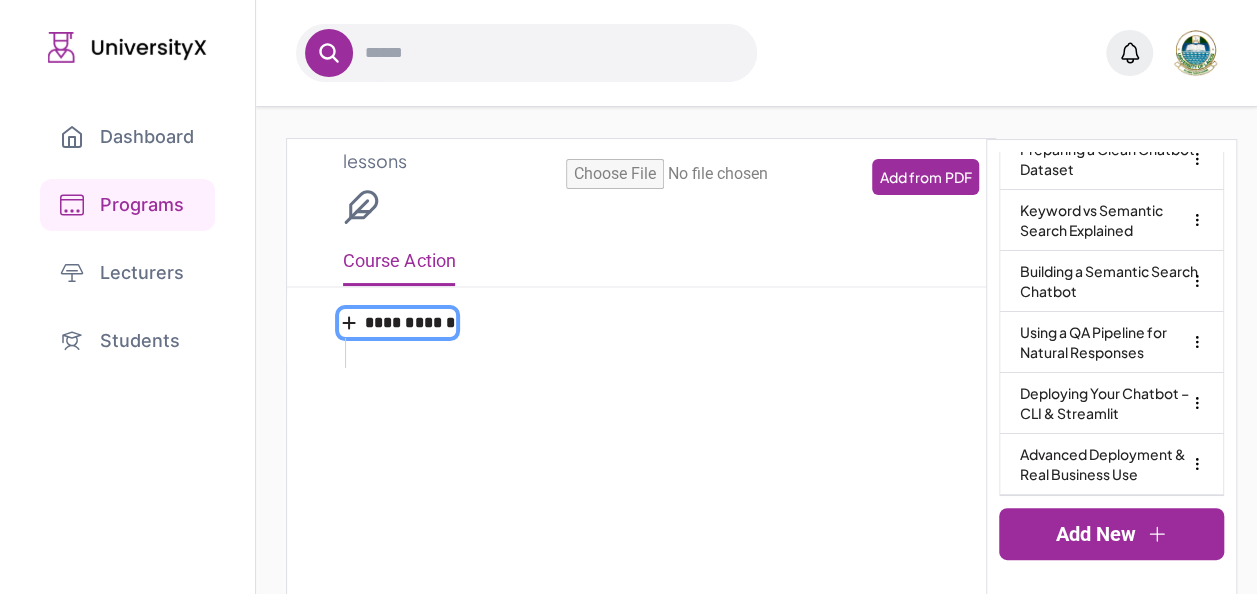 type on "**********" 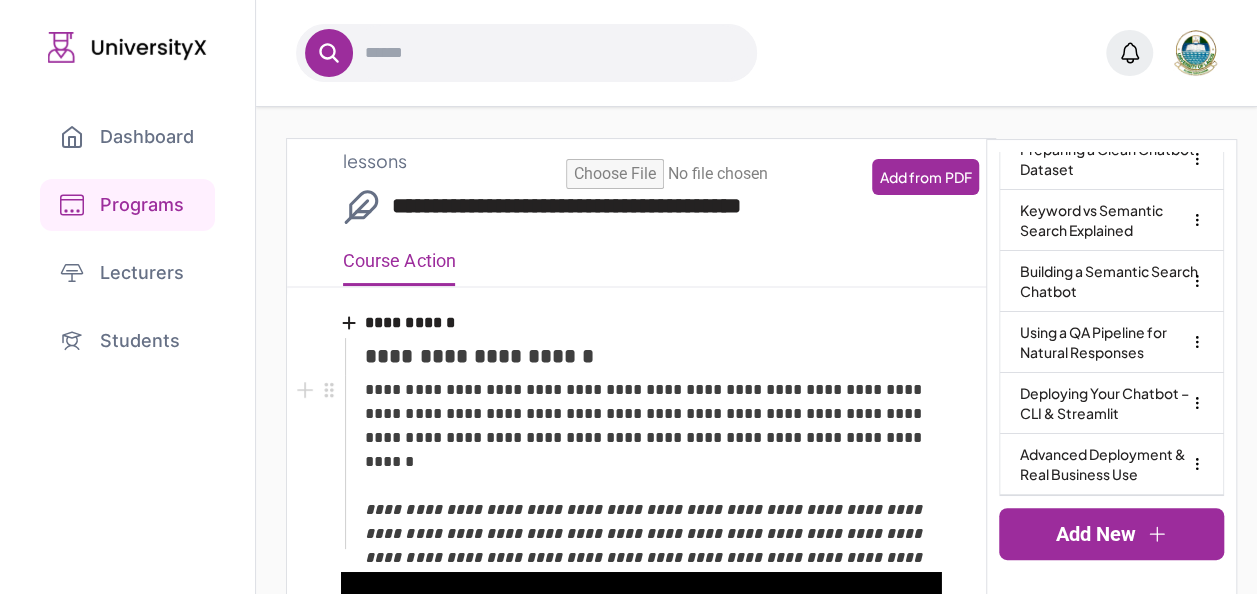 click on "**********" at bounding box center (653, 462) 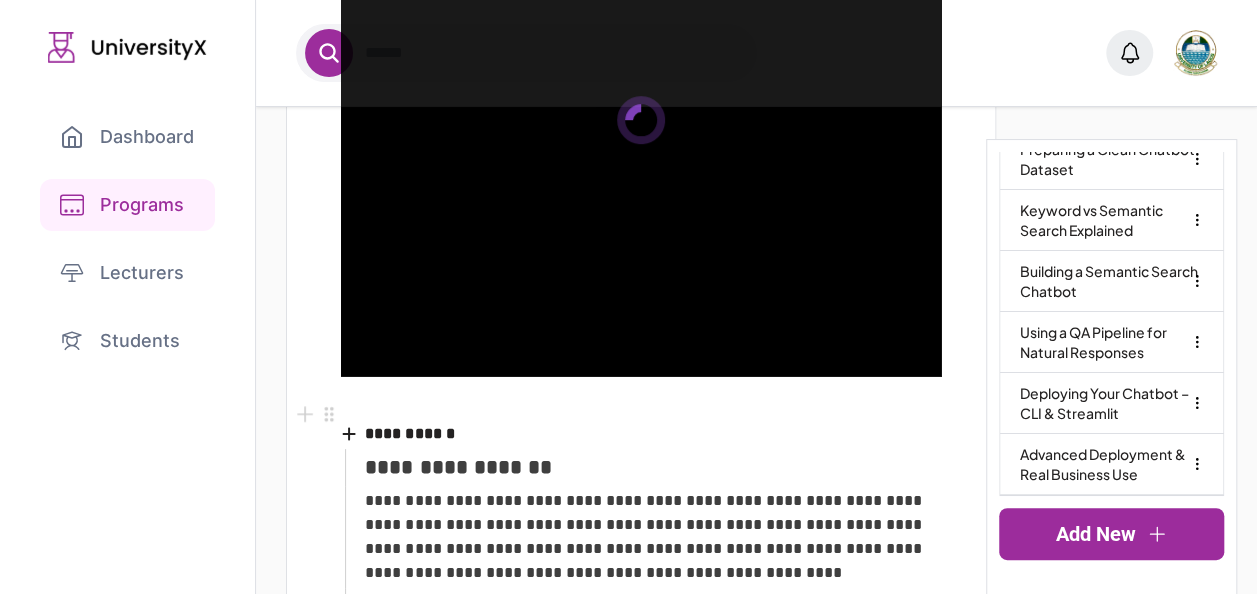 scroll, scrollTop: 976, scrollLeft: 0, axis: vertical 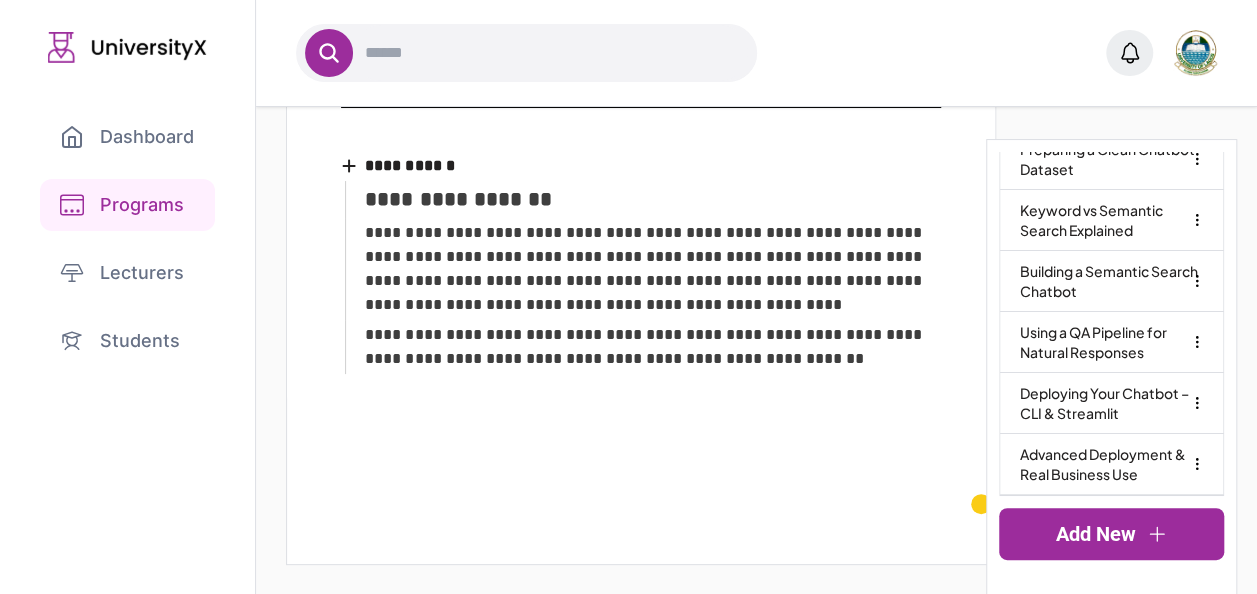 click on "Add New" at bounding box center (1111, 534) 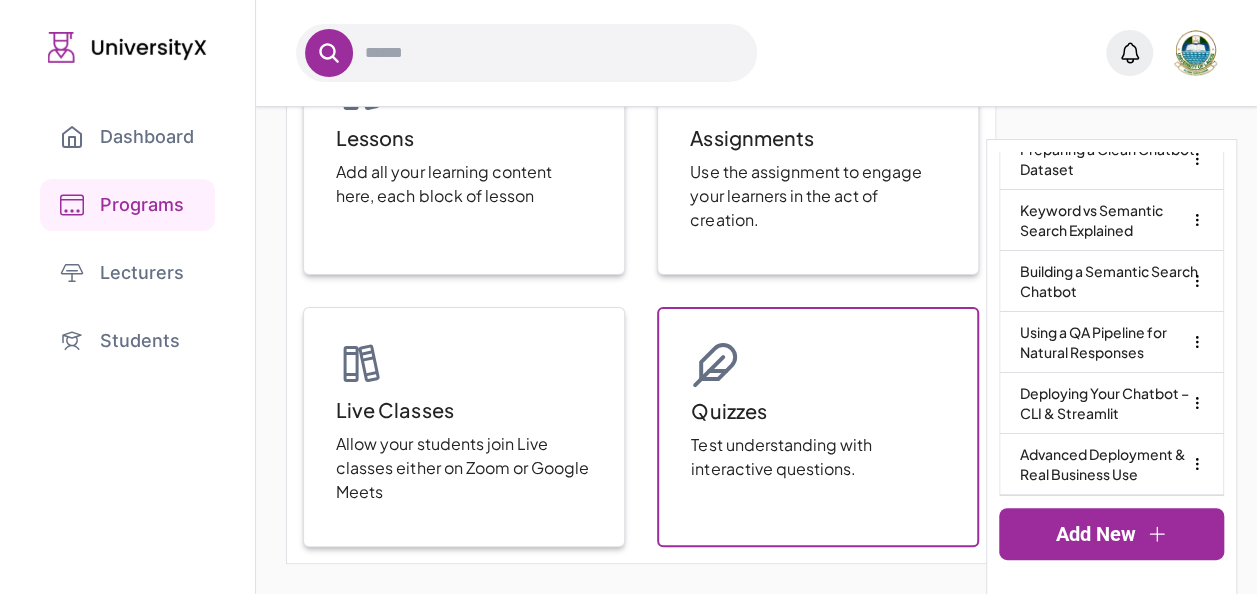 scroll, scrollTop: 456, scrollLeft: 0, axis: vertical 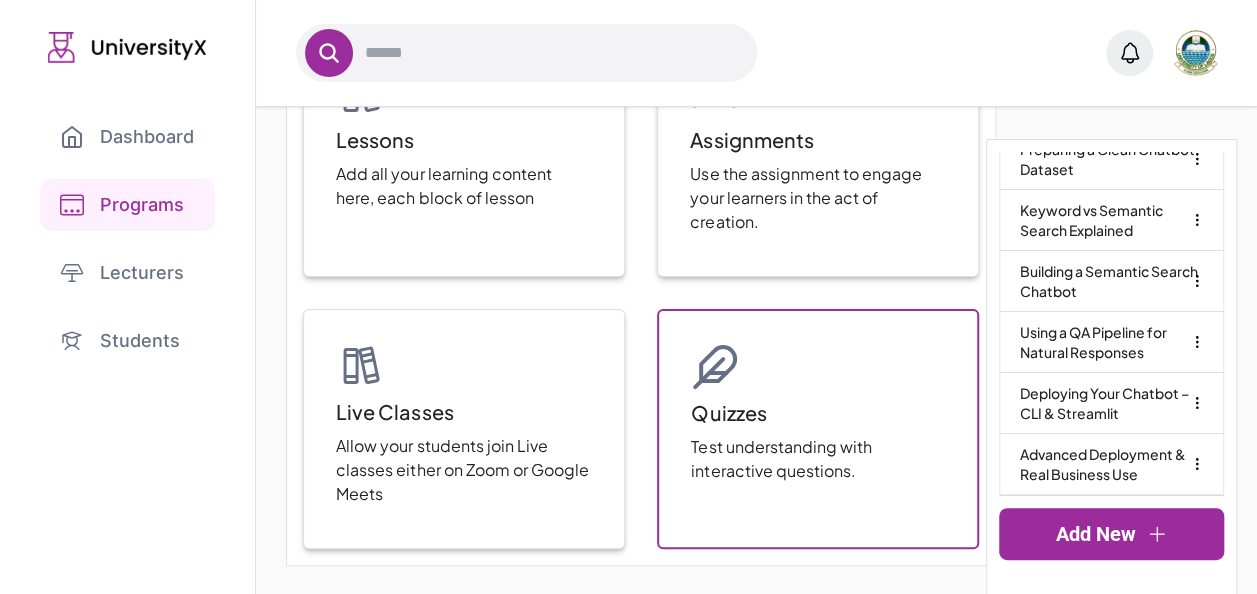 click on "Quizzes Test understanding with interactive questions." at bounding box center (818, 429) 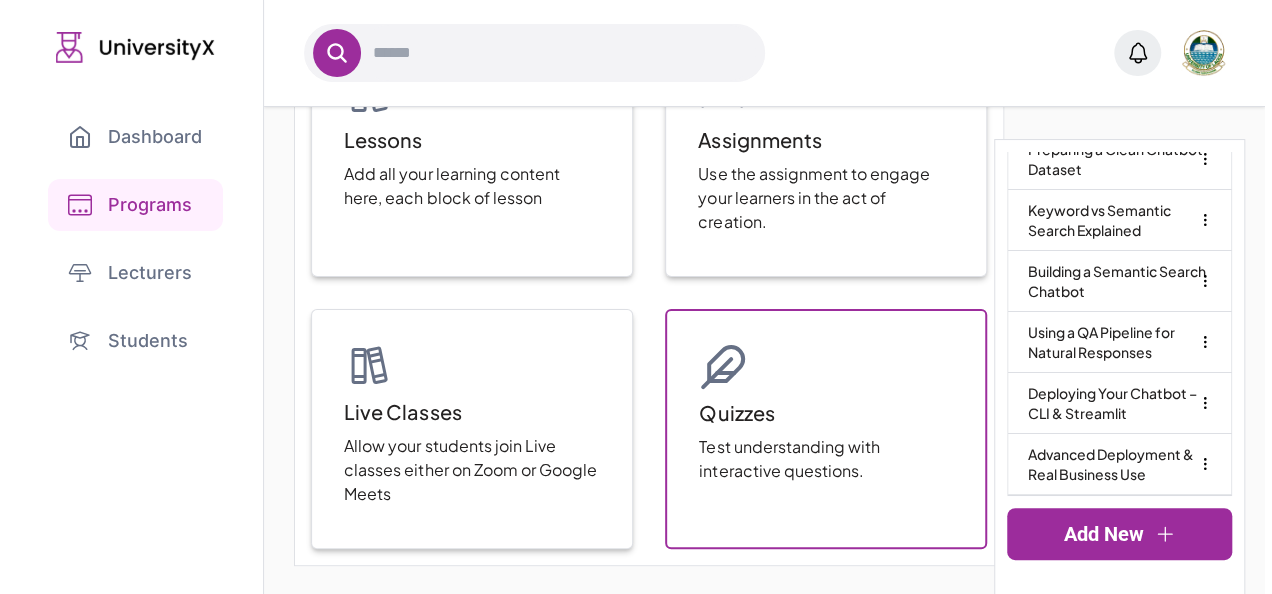 scroll, scrollTop: 0, scrollLeft: 0, axis: both 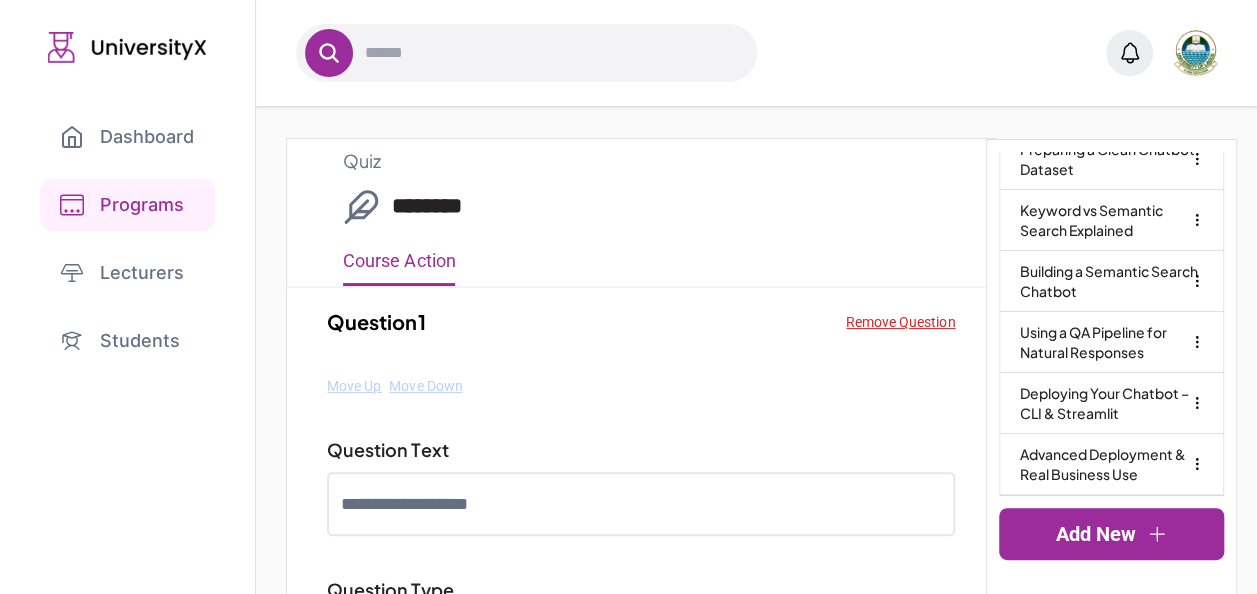 click at bounding box center [756, 53] 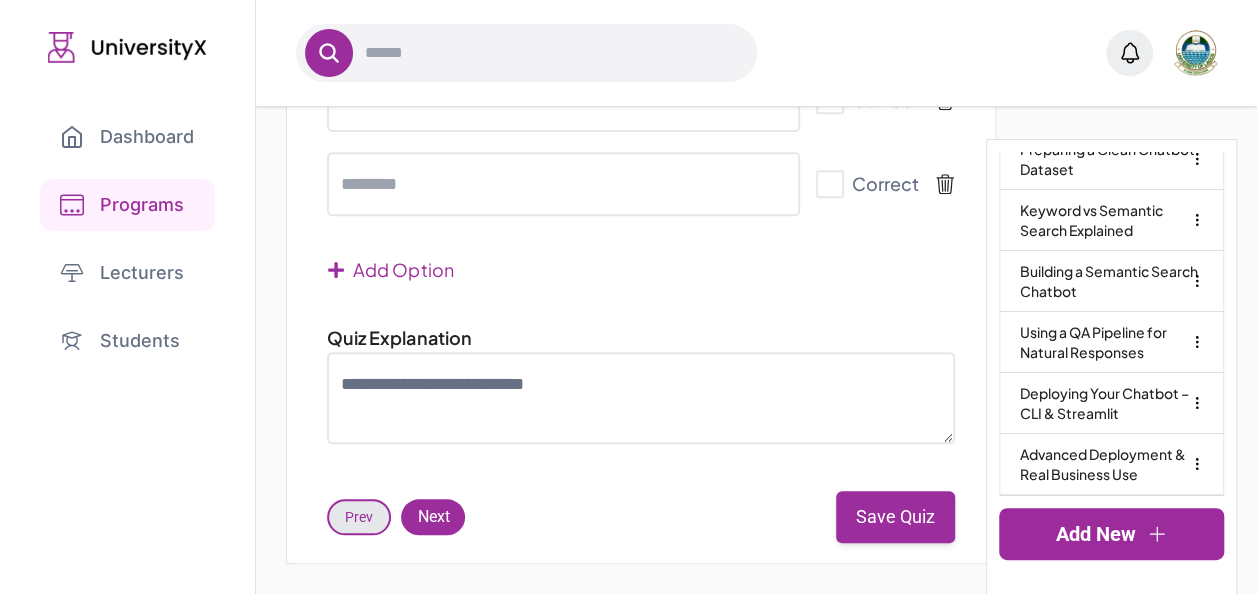 click on "Advanced Deployment & Real Business Use" at bounding box center (1111, 464) 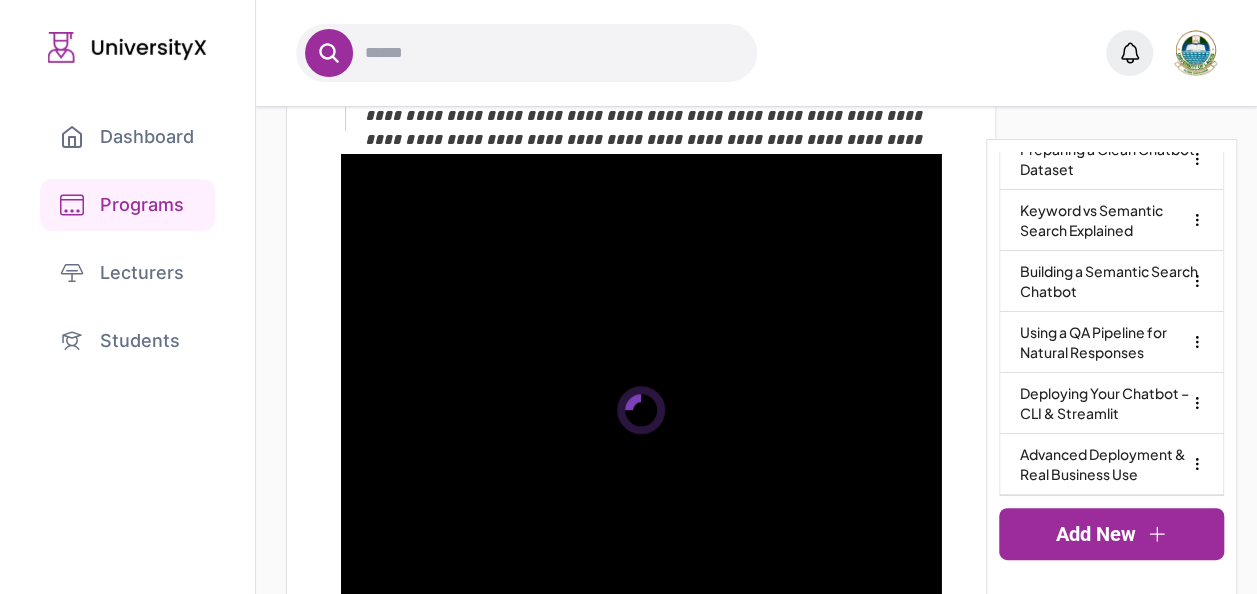 scroll, scrollTop: 240, scrollLeft: 0, axis: vertical 